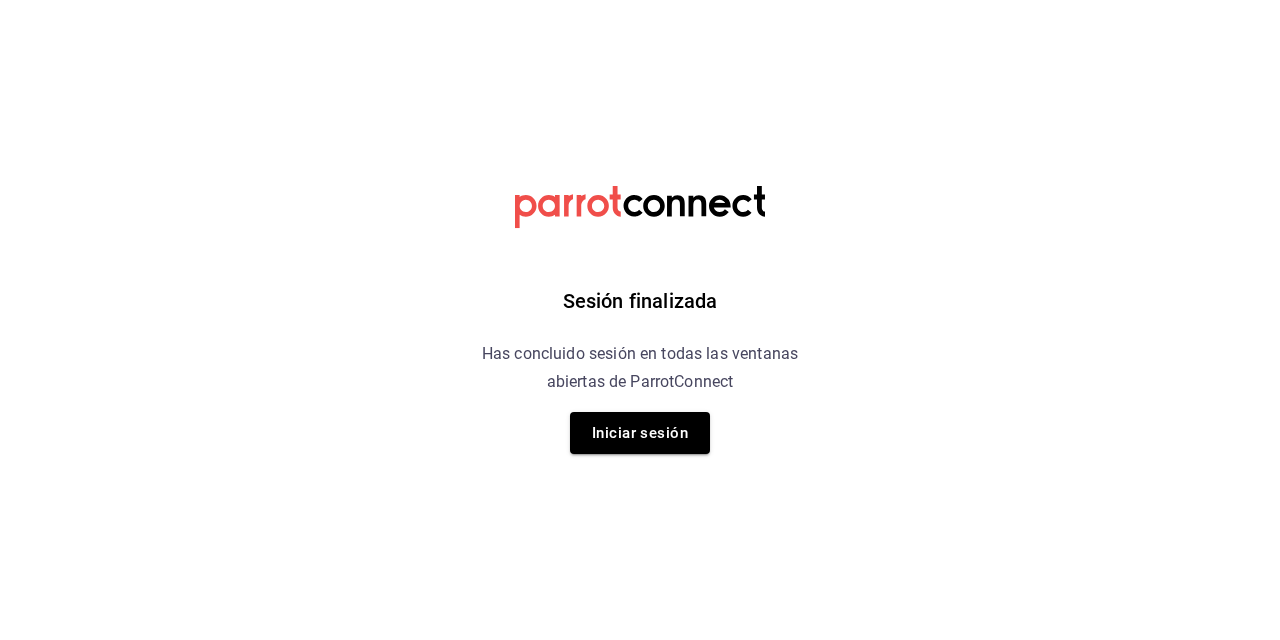 scroll, scrollTop: 0, scrollLeft: 0, axis: both 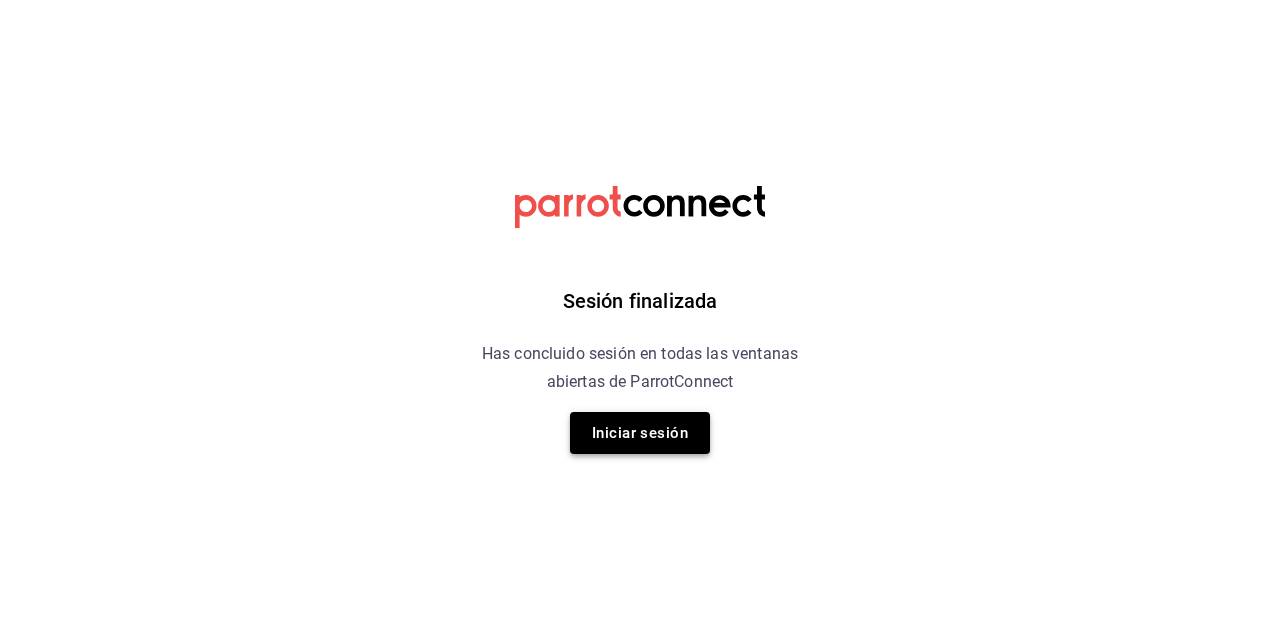 click on "Iniciar sesión" at bounding box center [640, 433] 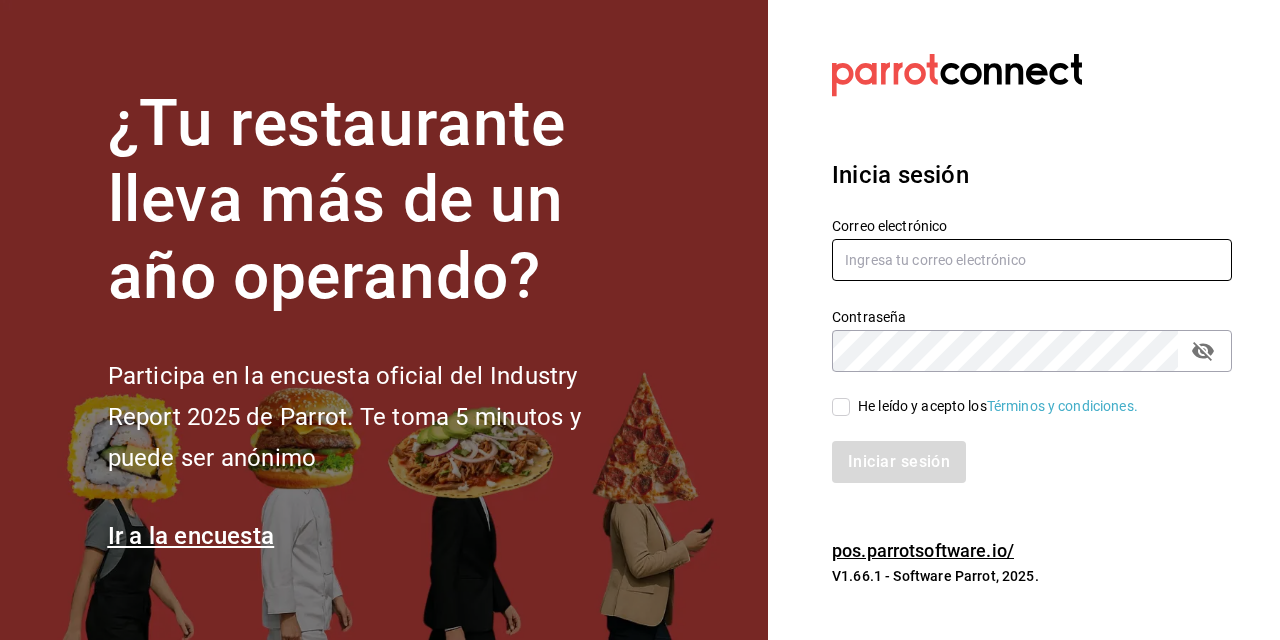 type on "JOSE.AVILA@COSTENO.COM" 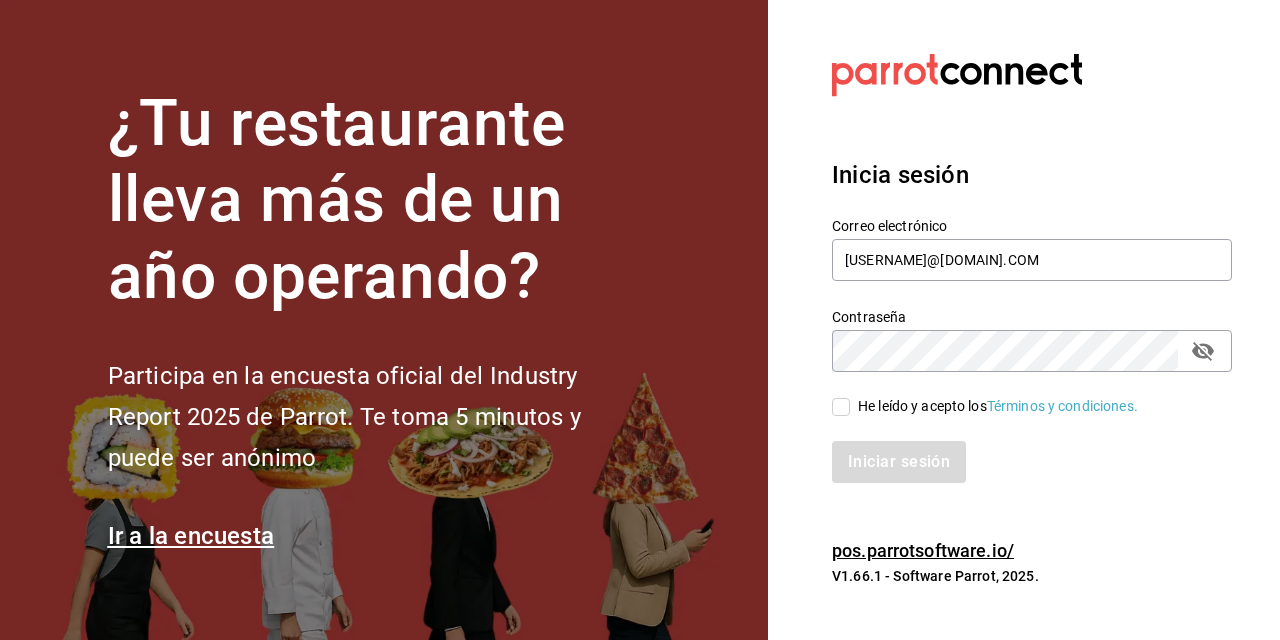 click on "He leído y acepto los  Términos y condiciones." at bounding box center [841, 407] 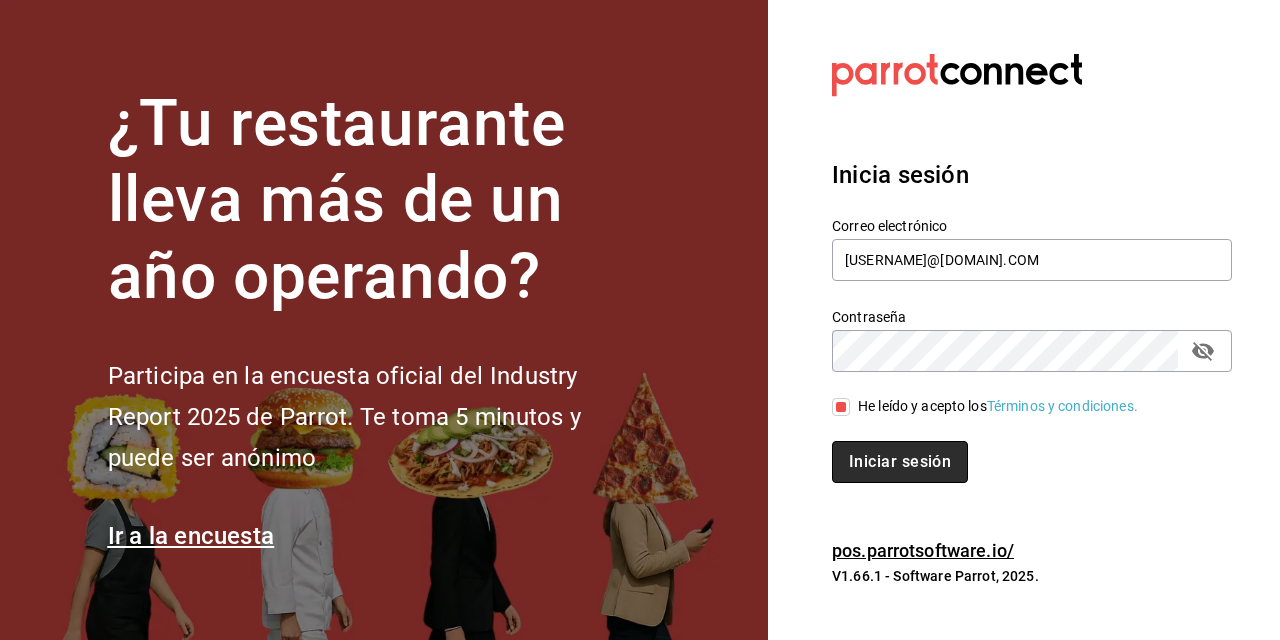 click on "Iniciar sesión" at bounding box center [900, 462] 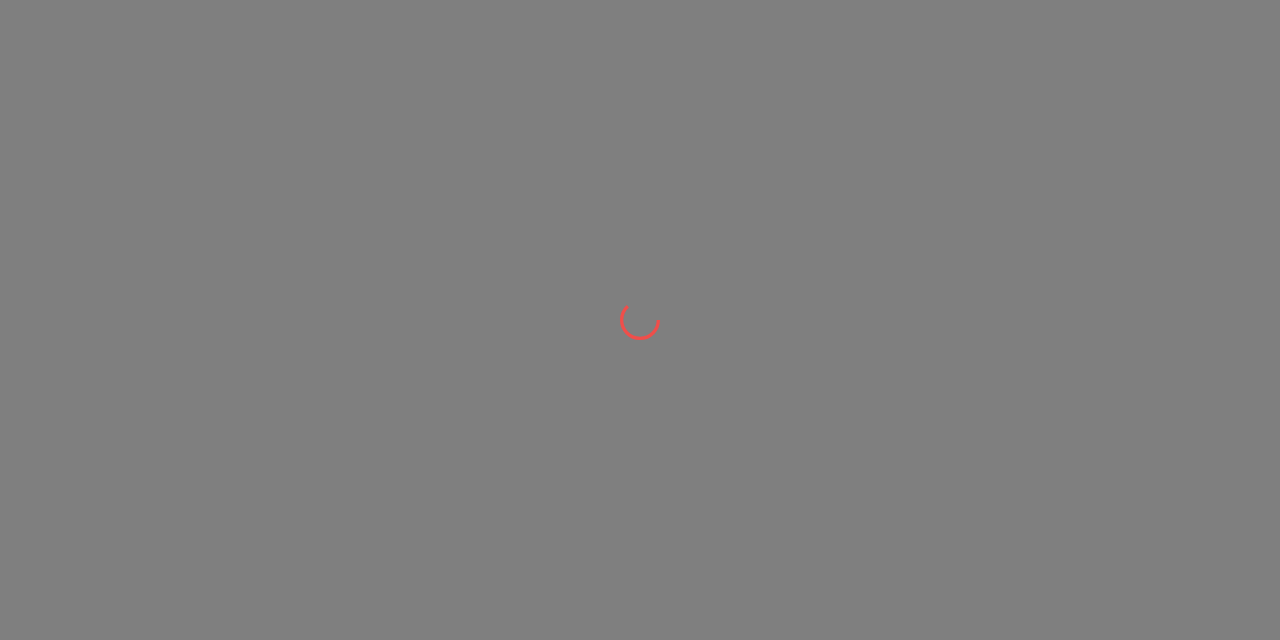 scroll, scrollTop: 0, scrollLeft: 0, axis: both 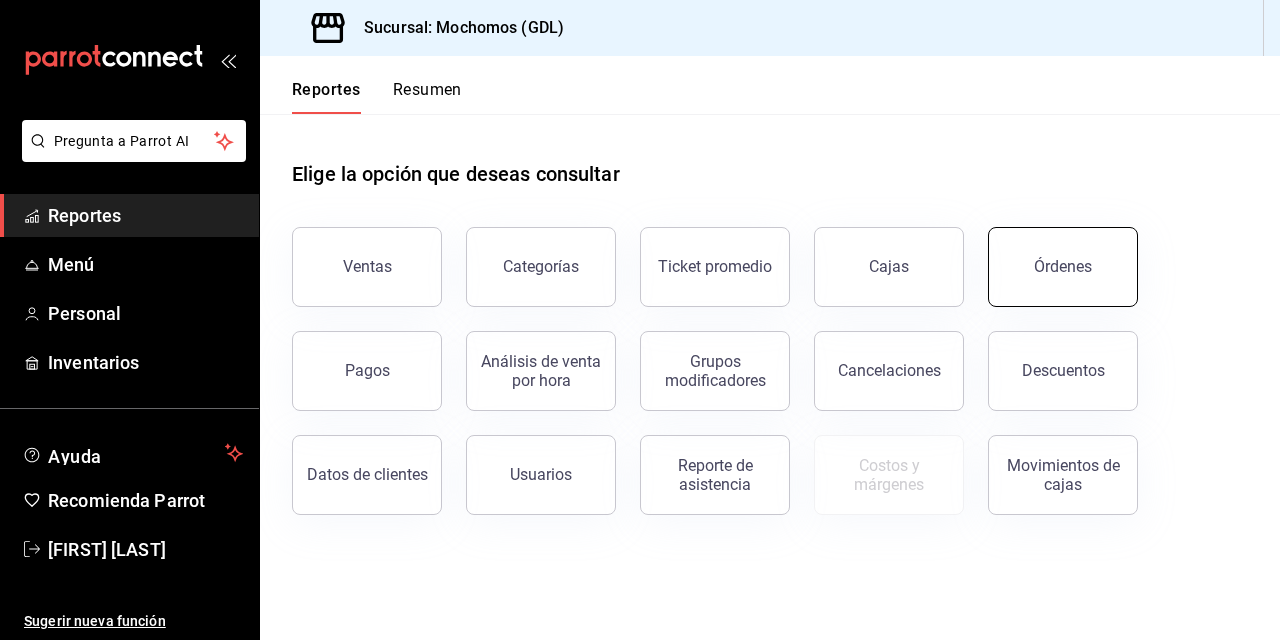 click on "Órdenes" at bounding box center [1063, 266] 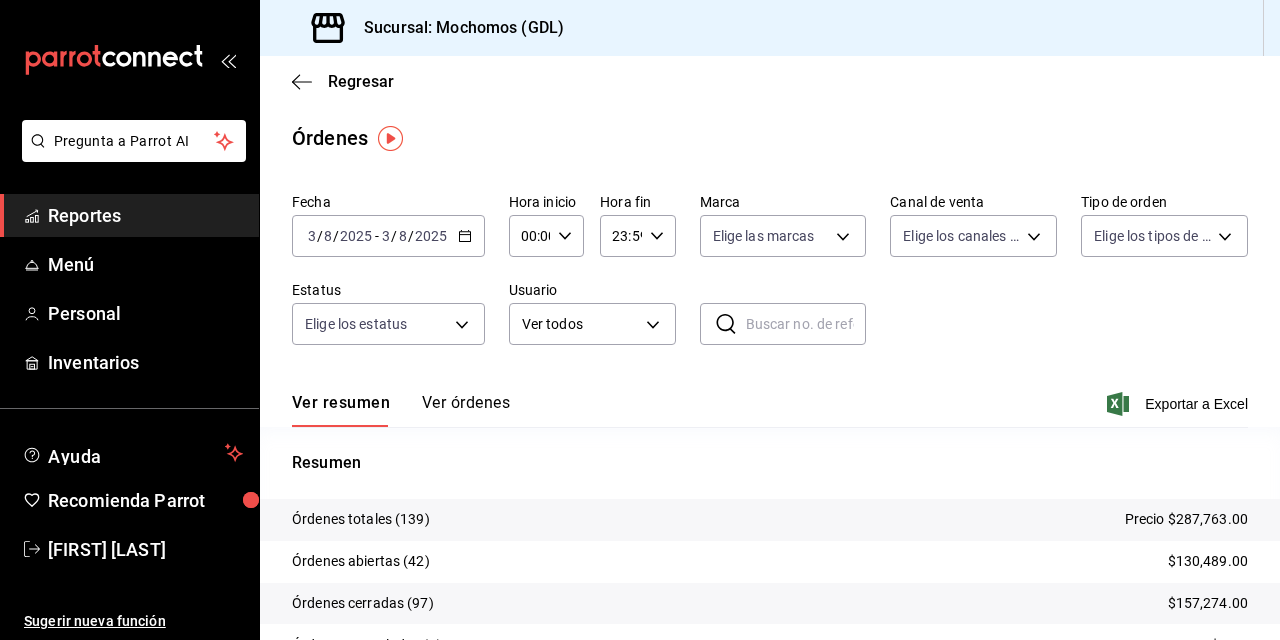 click 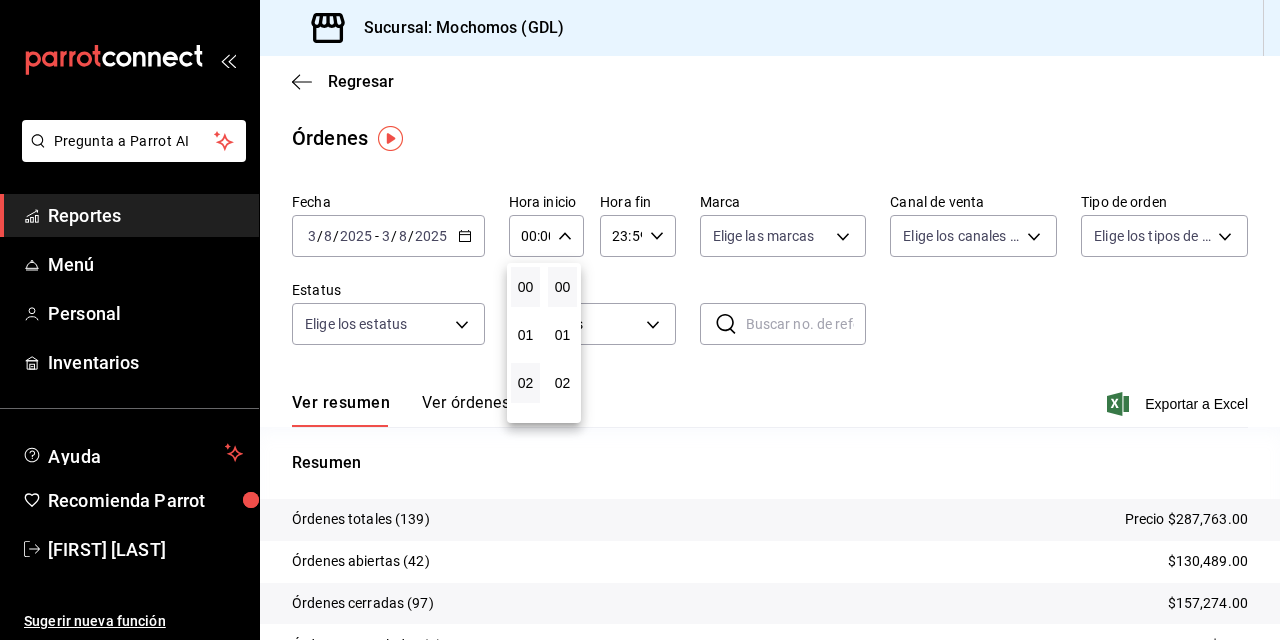 click on "02" at bounding box center [525, 383] 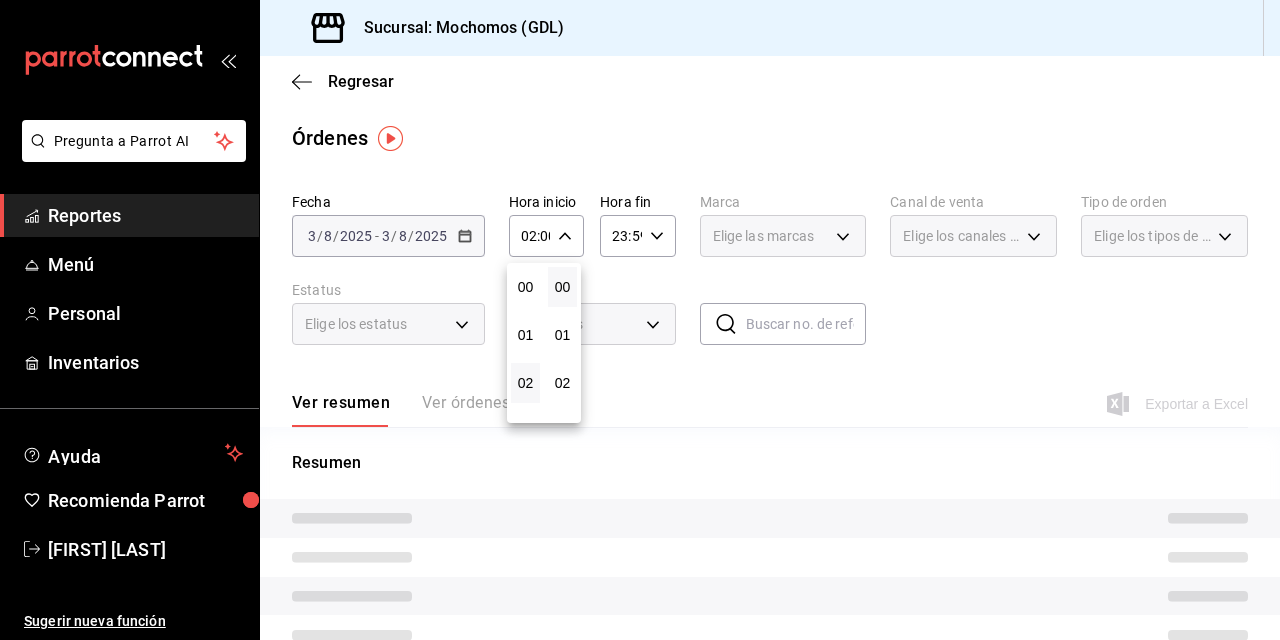 type 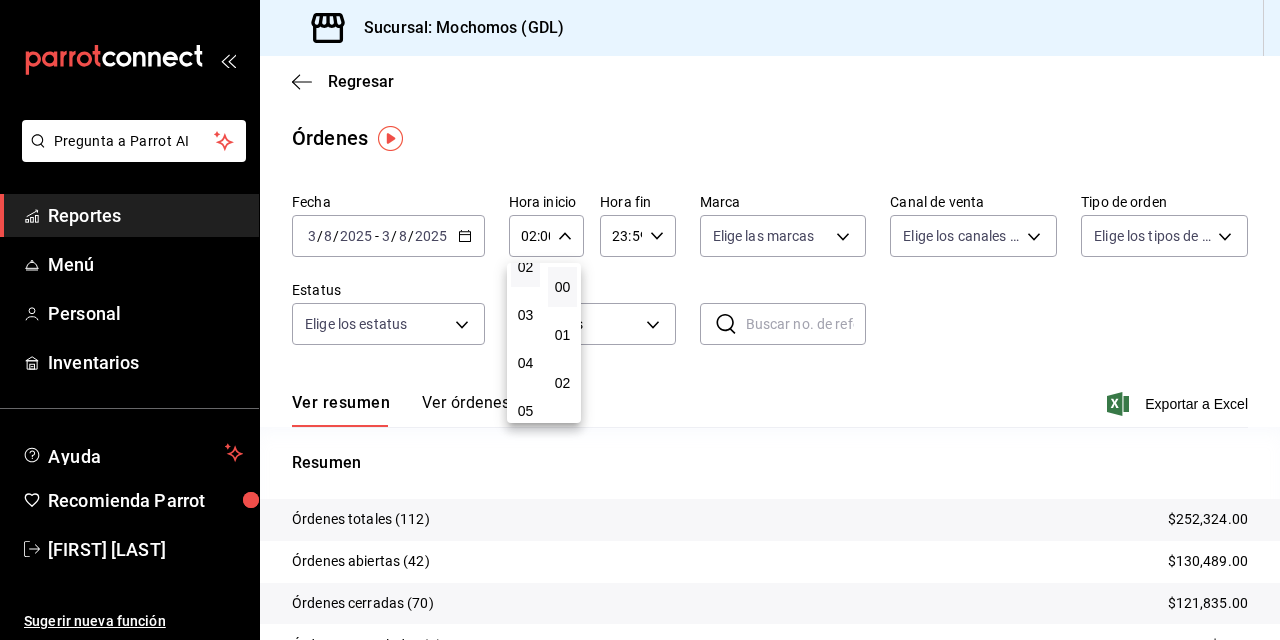 scroll, scrollTop: 160, scrollLeft: 0, axis: vertical 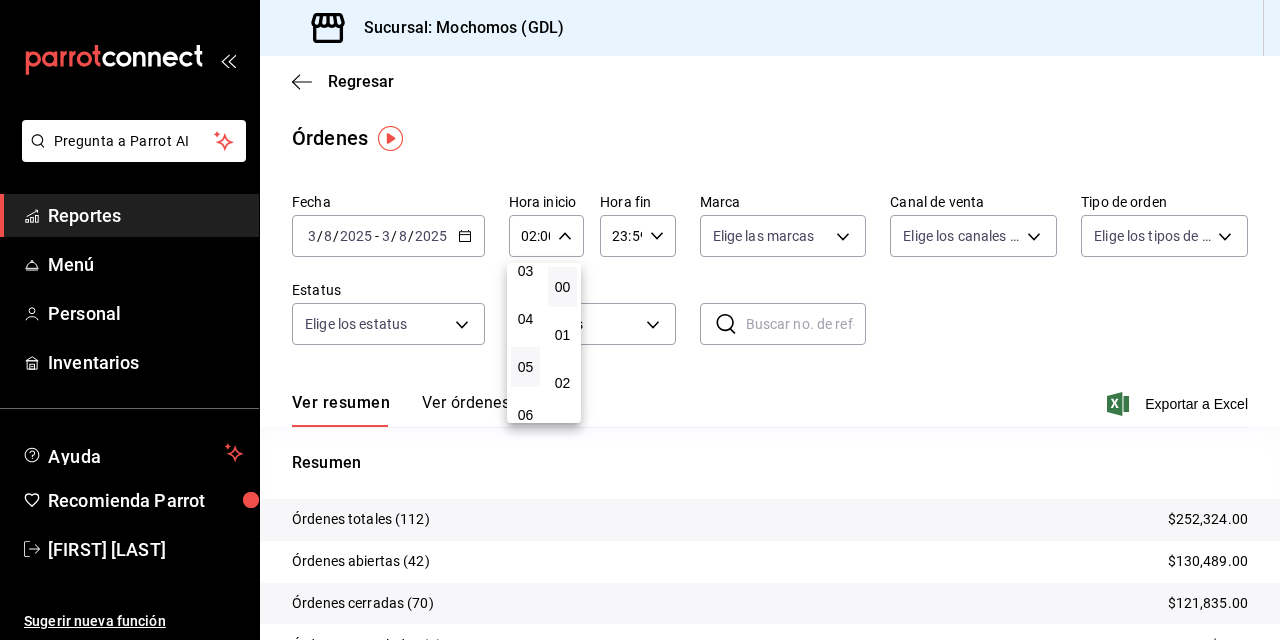 click on "05" at bounding box center [525, 367] 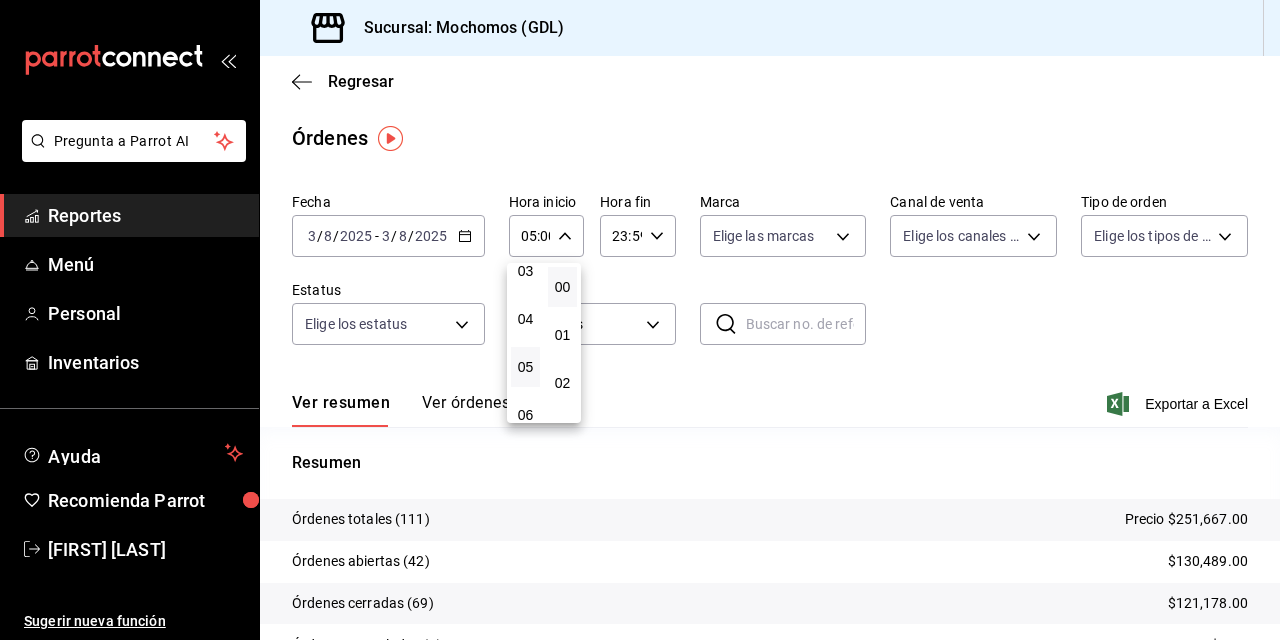 click at bounding box center [640, 320] 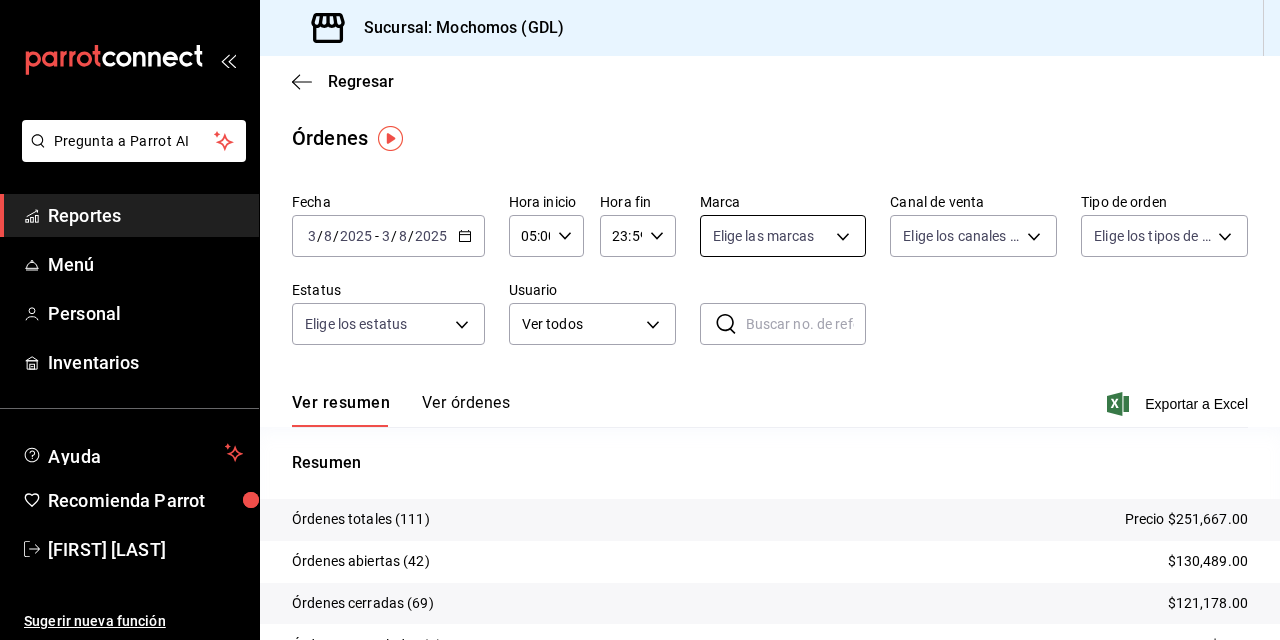 click on "Pregunta a Parrot AI Reportes   Menú   Personal   Inventarios   Ayuda Recomienda Parrot   [FIRST] [LAST]   Sugerir nueva función   Sucursal: Mochomos ([REGION]) Regresar Órdenes Fecha 2025-08-03 3 / 8 / 2025 - 2025-08-03 3 / 8 / 2025 Hora inicio 05:00 Hora inicio Hora fin 23:59 Hora fin Marca Elige las marcas Canal de venta Elige los canales de venta Tipo de orden Elige los tipos de orden Estatus Elige los estatus Usuario Ver todos ALL ​ ​ Ver resumen Ver órdenes Exportar a Excel Resumen Órdenes totales (111) Precio $251,667.00 Órdenes abiertas (42) $130,489.00 Órdenes cerradas (69) $121,178.00 Órdenes canceladas (0) $0.00 Órdenes negadas (0) $0.00 ¿Quieres ver el consumo promedio por orden y comensal? Ve al reporte de Ticket promedio Pregunta a Parrot AI Reportes   Menú   Personal   Inventarios   Ayuda Recomienda Parrot   [FIRST] [LAST]   Sugerir nueva función   GANA 1 MES GRATIS EN TU SUSCRIPCIÓN AQUÍ Ver video tutorial Ir a video Visitar centro de ayuda ([PHONE]) soporte@parrotsoftware.io" at bounding box center (640, 320) 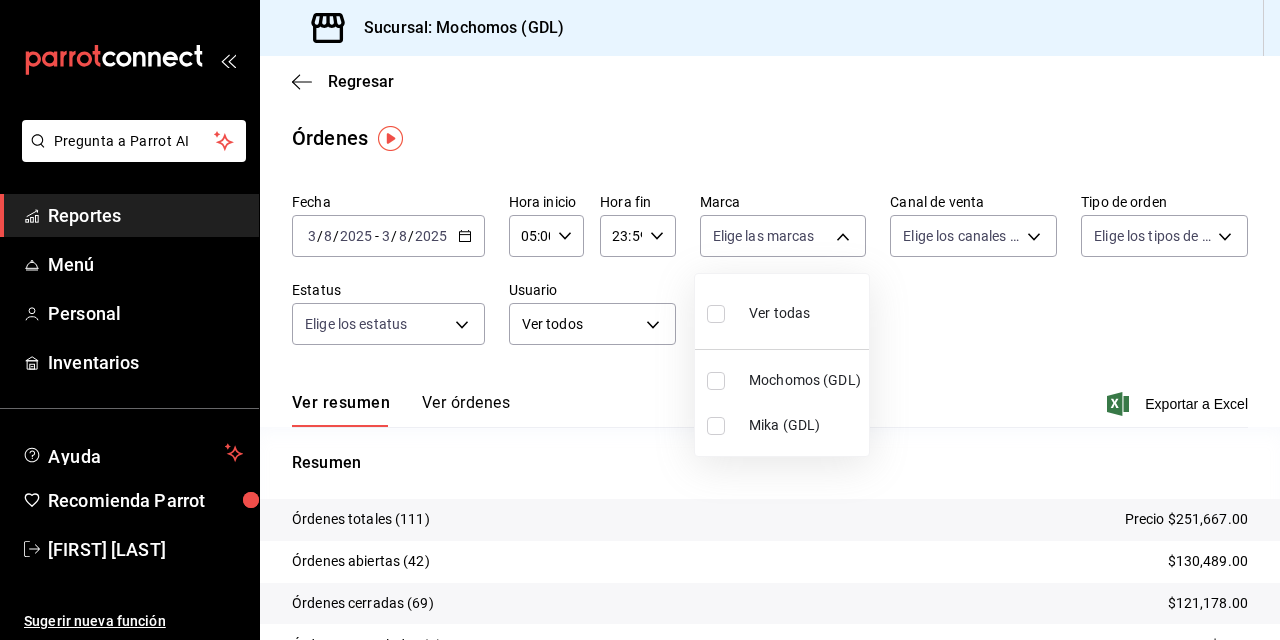 click at bounding box center (716, 426) 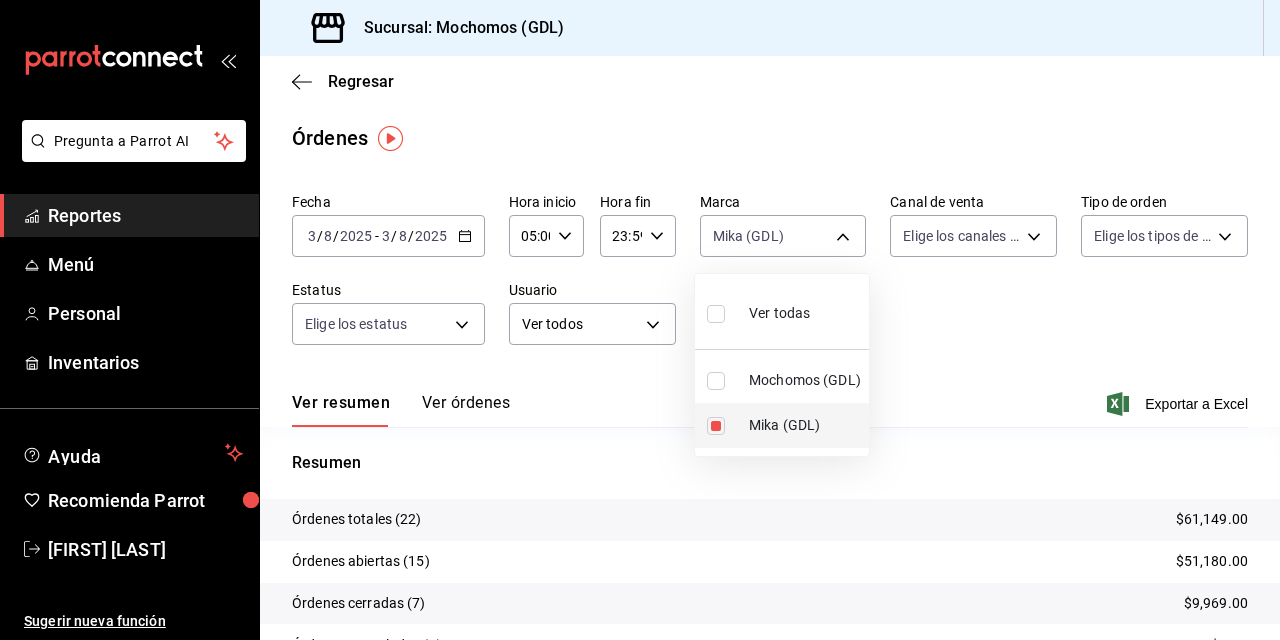 click at bounding box center [716, 426] 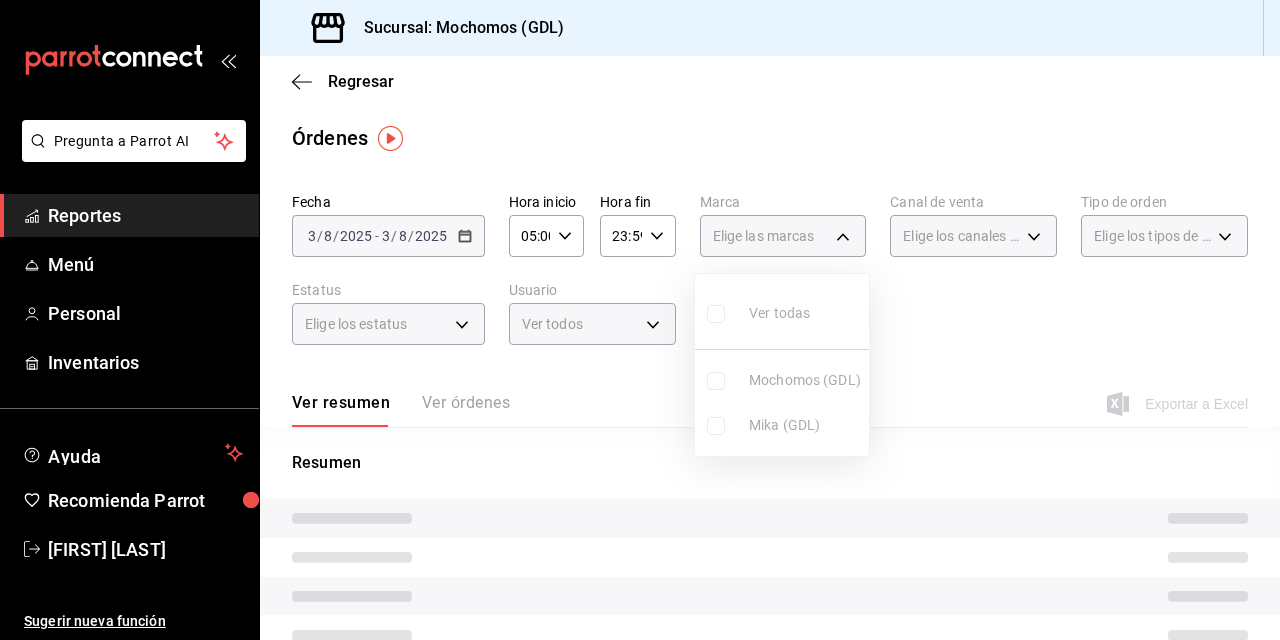 type 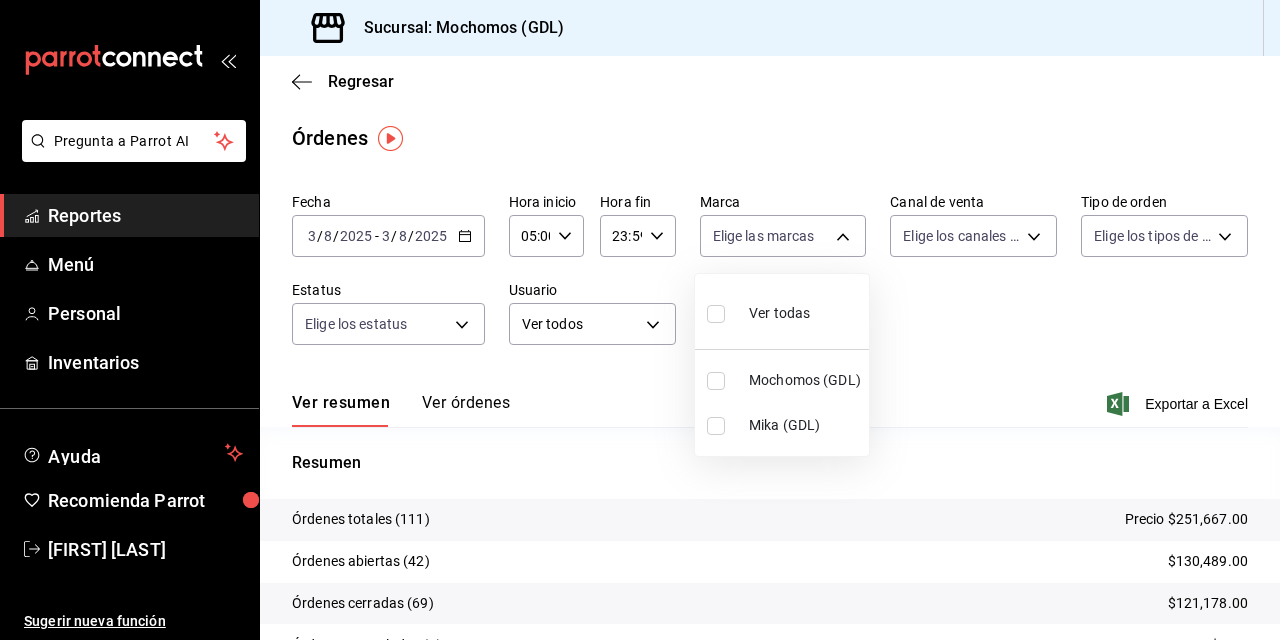 click at bounding box center (716, 381) 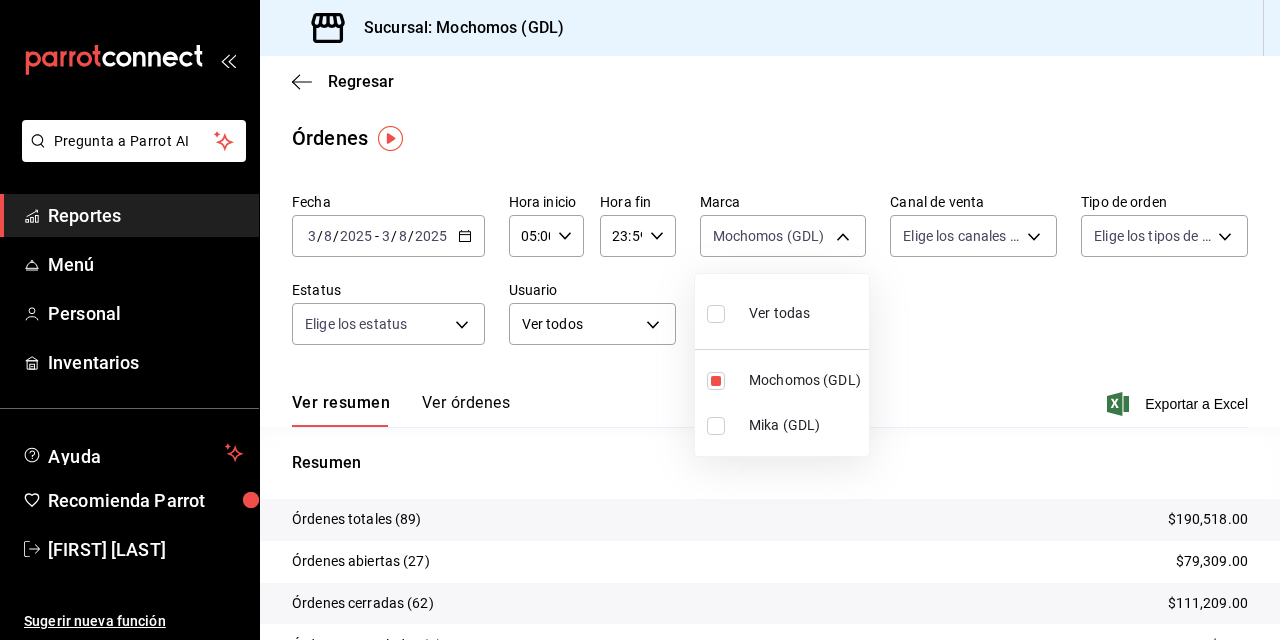 click at bounding box center (640, 320) 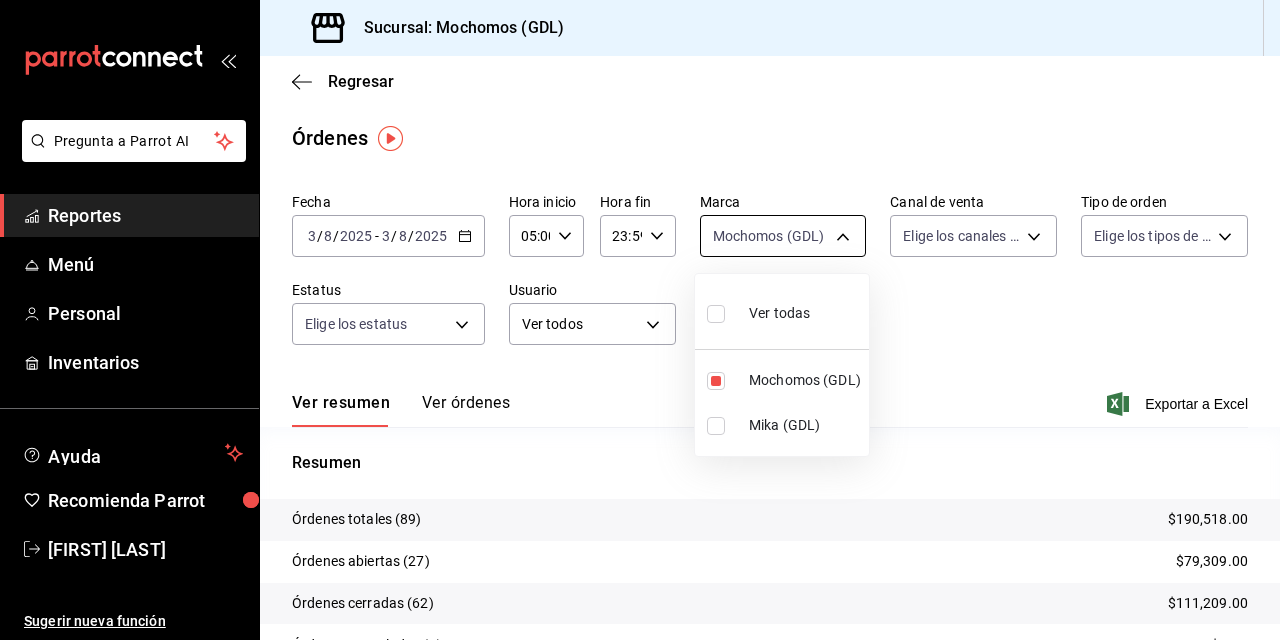 click on "Pregunta a Parrot AI Reportes   Menú   Personal   Inventarios   Ayuda Recomienda Parrot   [FIRST] [LAST]   Sugerir nueva función   Sucursal: Mochomos ([REGION]) 36c25d4a-7cb0-456c-a434-e981d54830bc Canal de venta Elige los canales de venta Tipo de orden Elige los tipos de orden Estatus Elige los estatus Usuario Ver todos ALL ​ ​ Ver resumen Ver órdenes Exportar a Excel Resumen Órdenes totales (89) $190,518.00 Órdenes abiertas (27) $79,309.00 Órdenes cerradas (62) $111,209.00 Órdenes canceladas (0) $0.00 Órdenes negadas (0) $0.00 ¿Quieres ver el consumo promedio por orden y comensal? Ve al reporte de Ticket promedio Pregunta a Parrot AI Reportes   Menú   Personal   Inventarios   Ayuda Recomienda Parrot   [FIRST] [LAST]   Sugerir nueva función   GANA 1 MES GRATIS EN TU SUSCRIPCIÓN AQUÍ Ver video tutorial Ir a video Visitar centro de ayuda ([PHONE])" at bounding box center [640, 320] 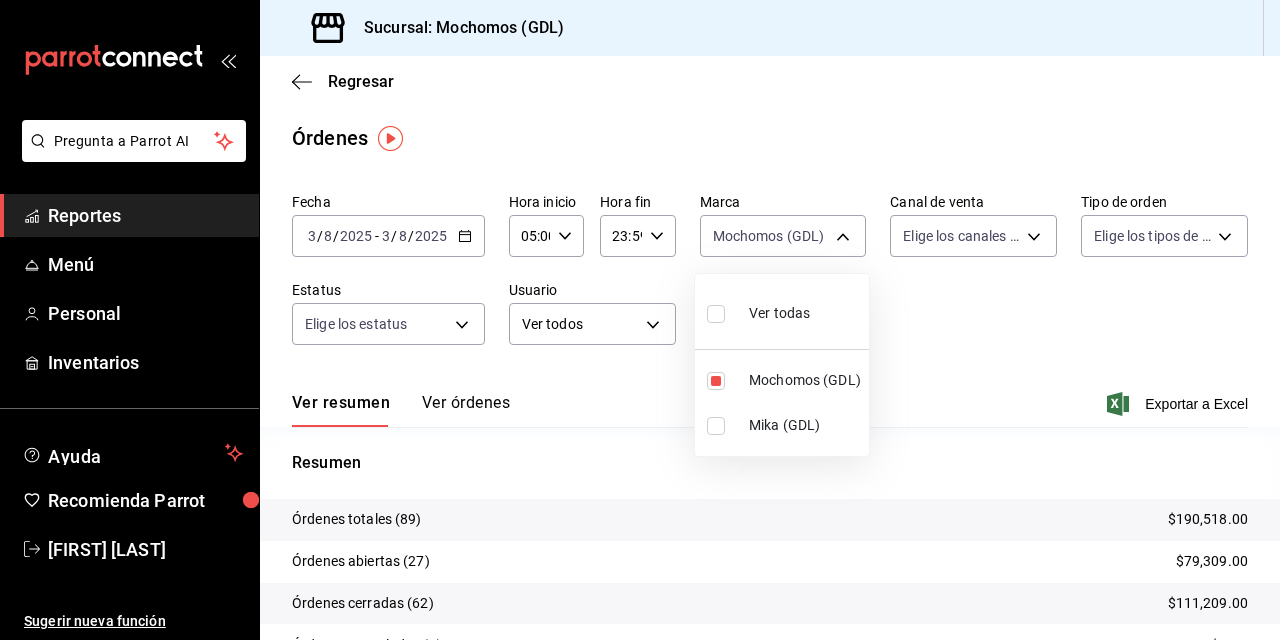 click on "Mika (GDL)" at bounding box center [805, 425] 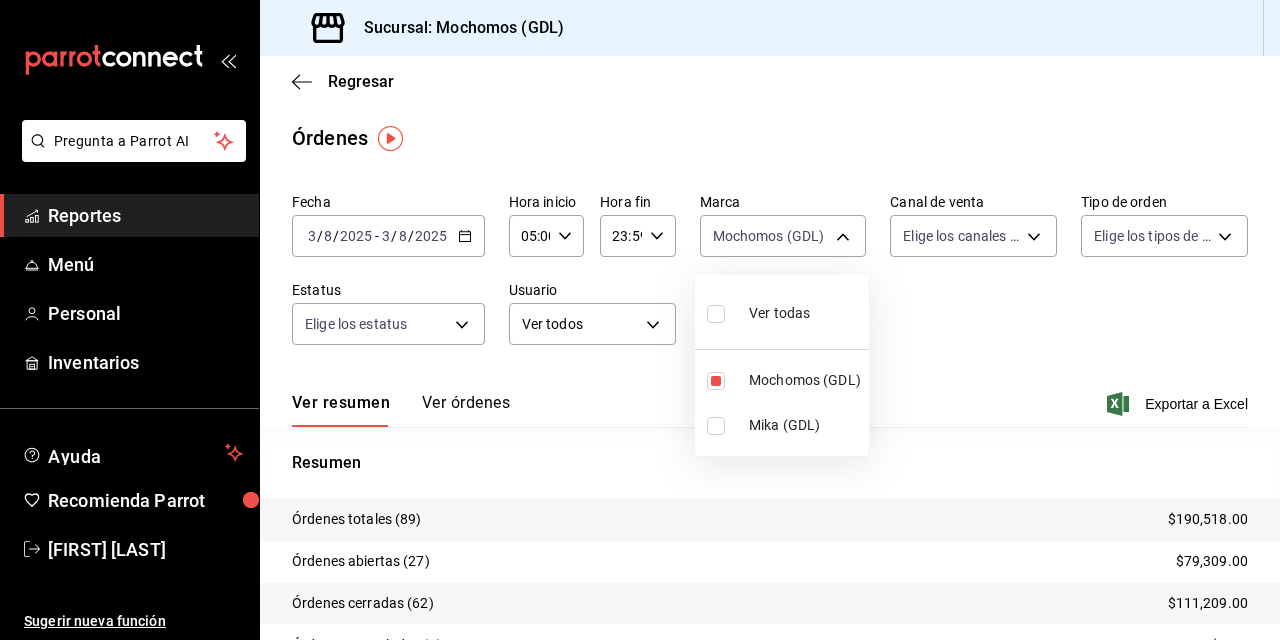 checkbox on "true" 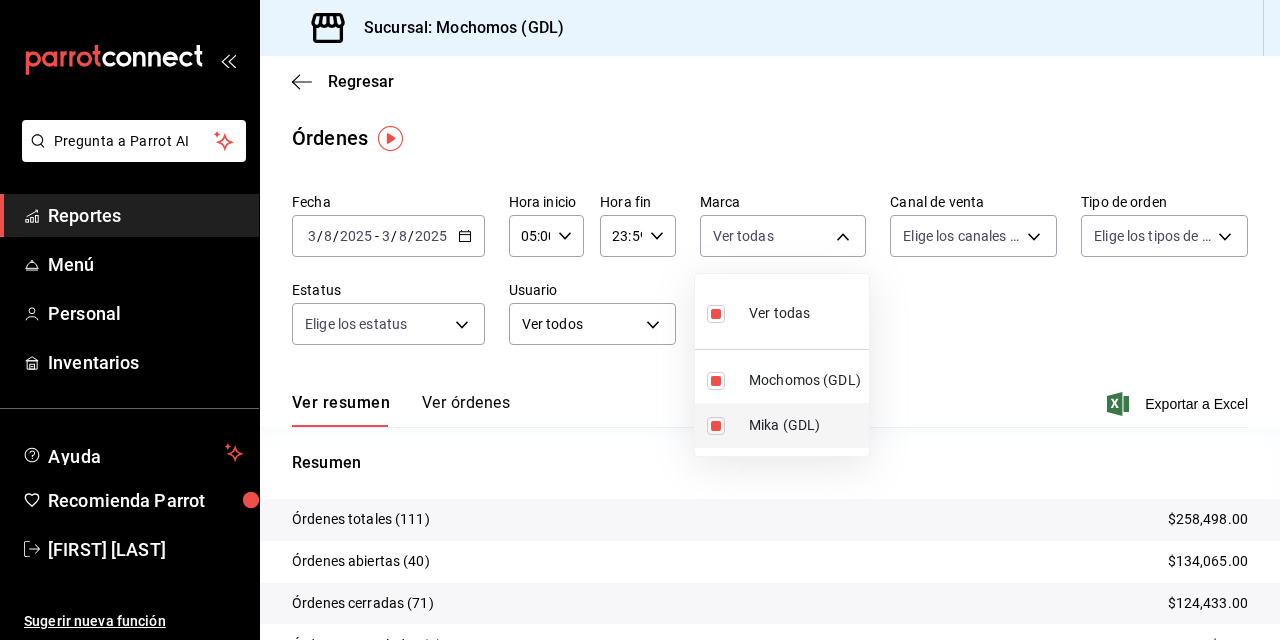 click at bounding box center [716, 426] 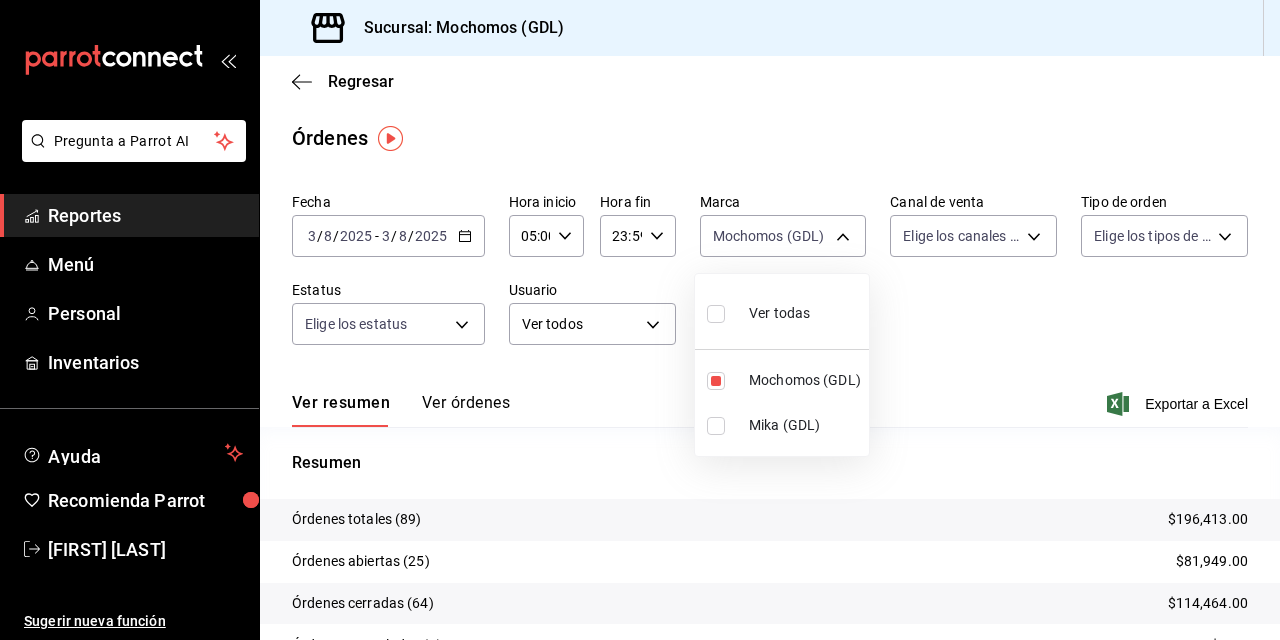 click at bounding box center (640, 320) 